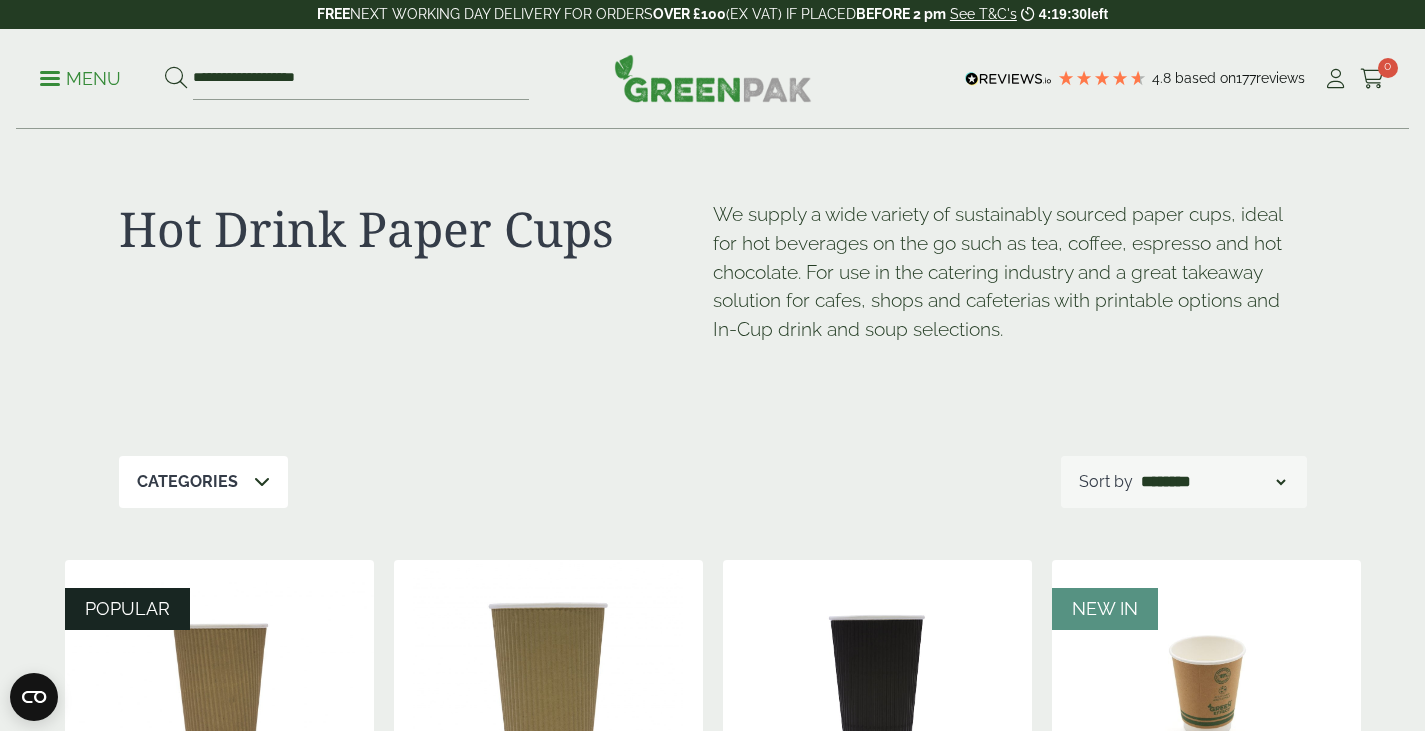 scroll, scrollTop: 1086, scrollLeft: 0, axis: vertical 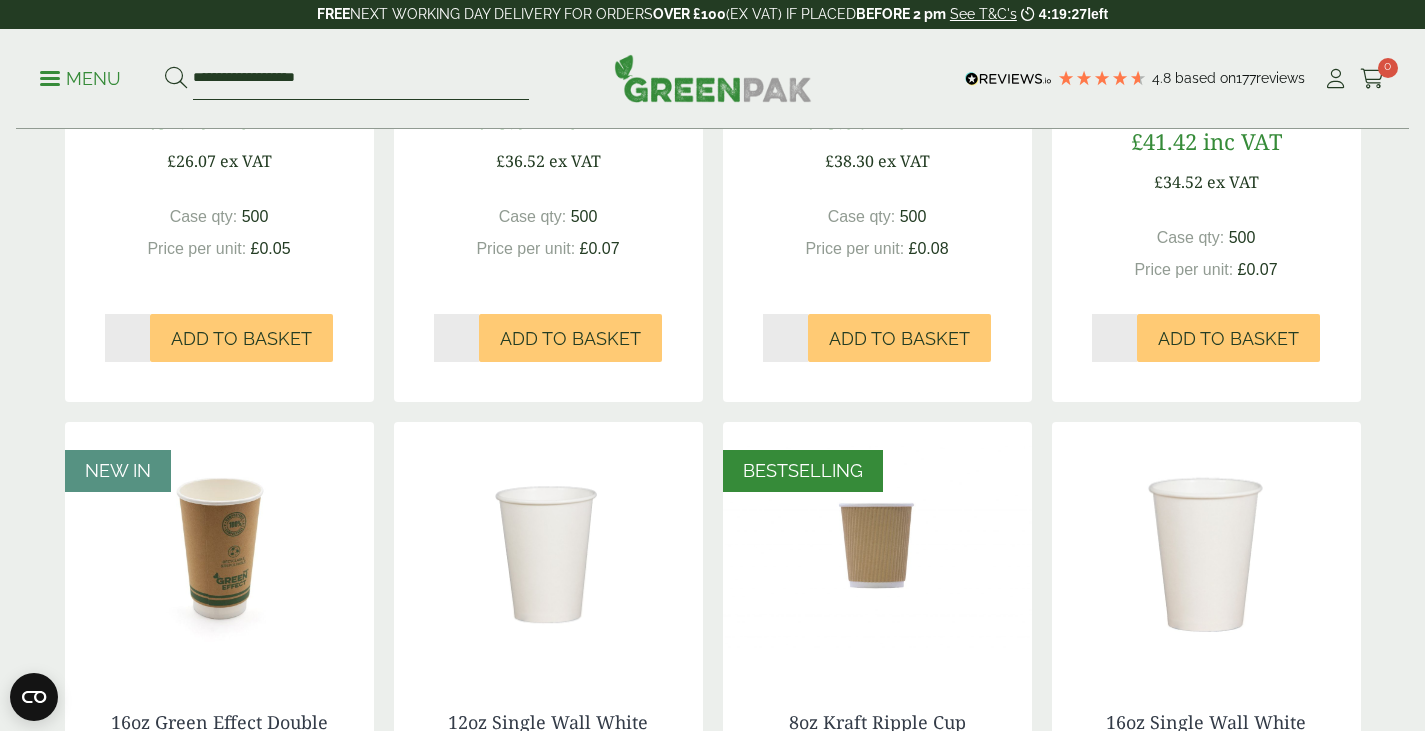 click on "**********" at bounding box center (361, 79) 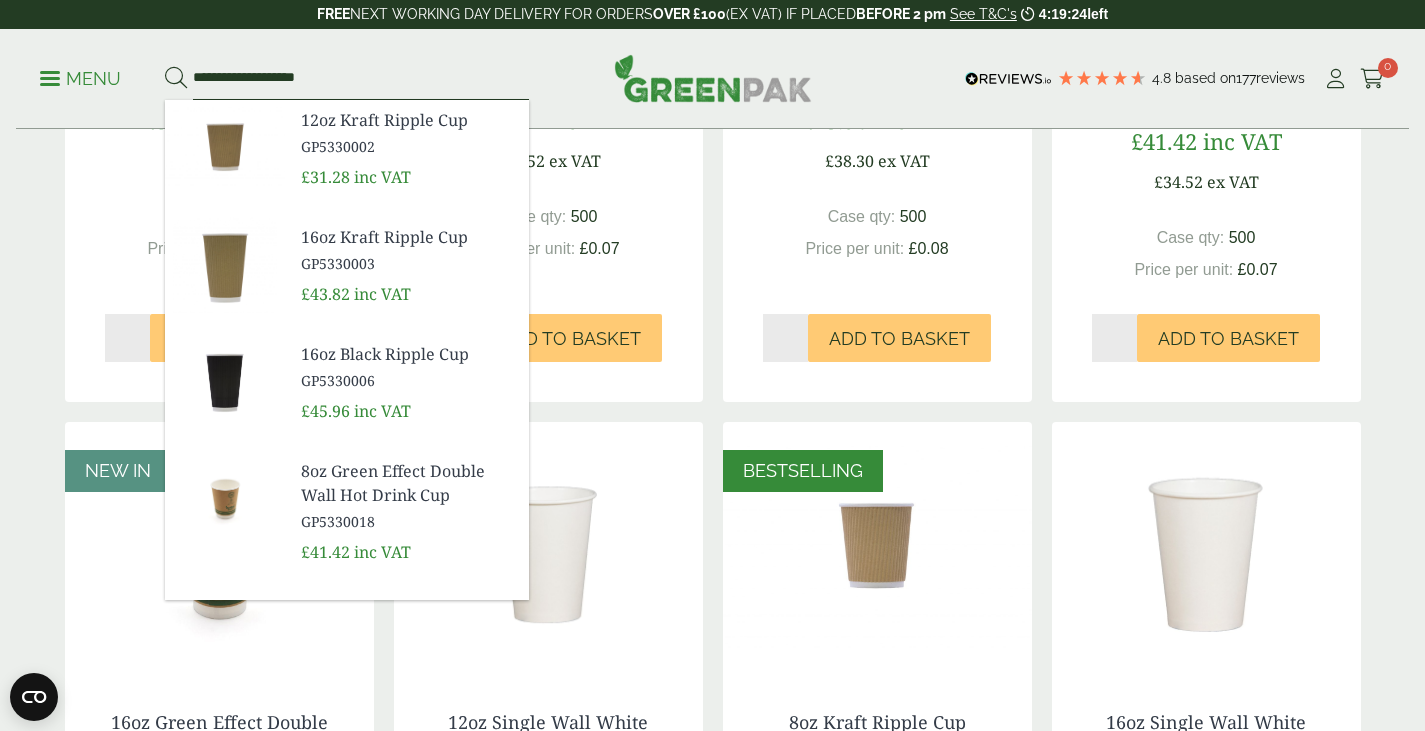 type on "**********" 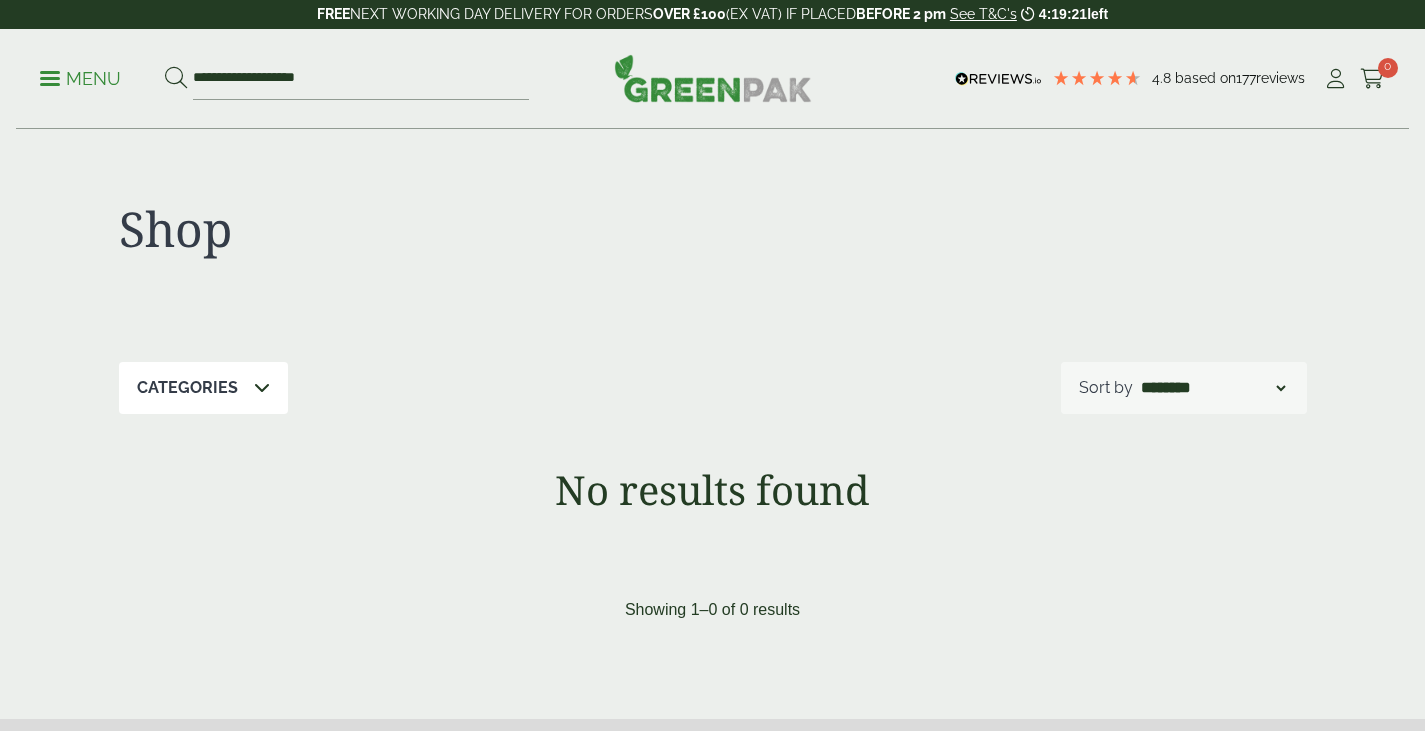 scroll, scrollTop: 0, scrollLeft: 0, axis: both 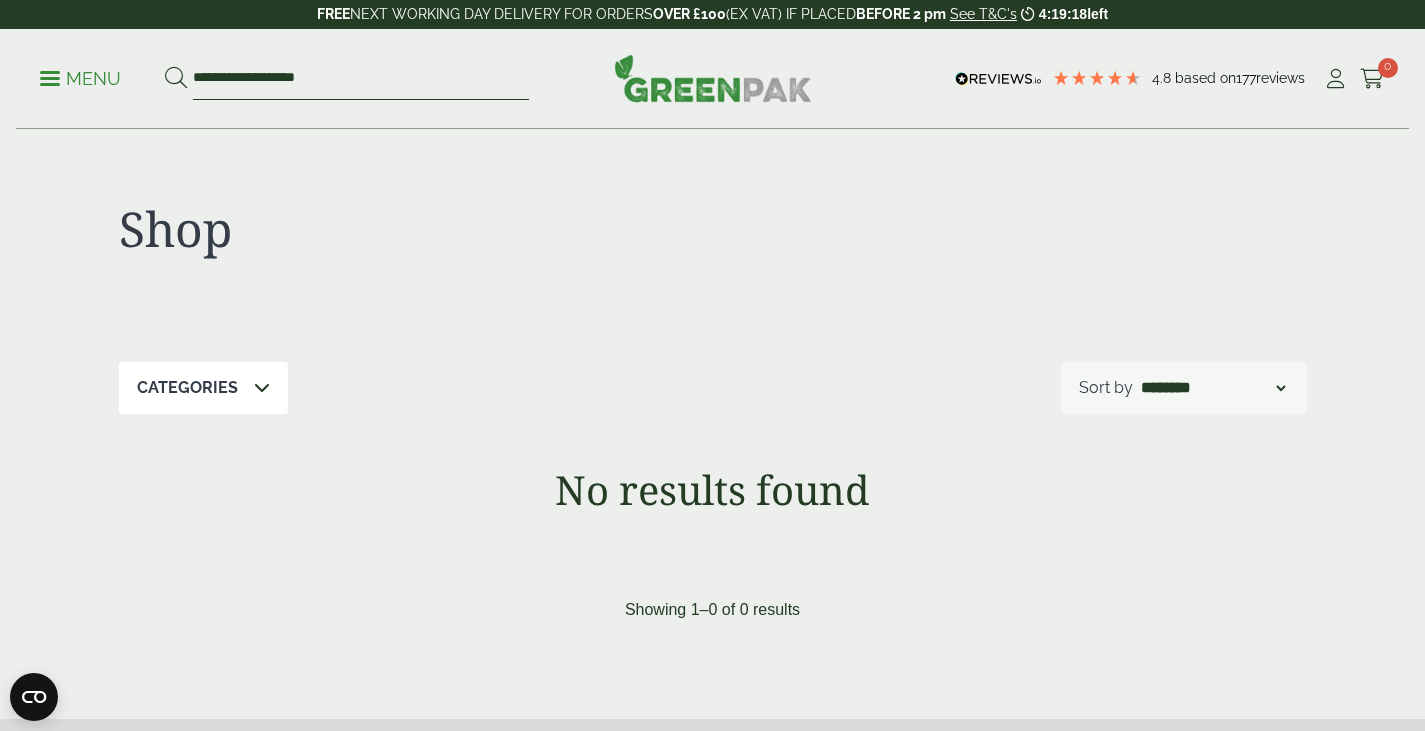 drag, startPoint x: 114, startPoint y: 76, endPoint x: 26, endPoint y: 82, distance: 88.20431 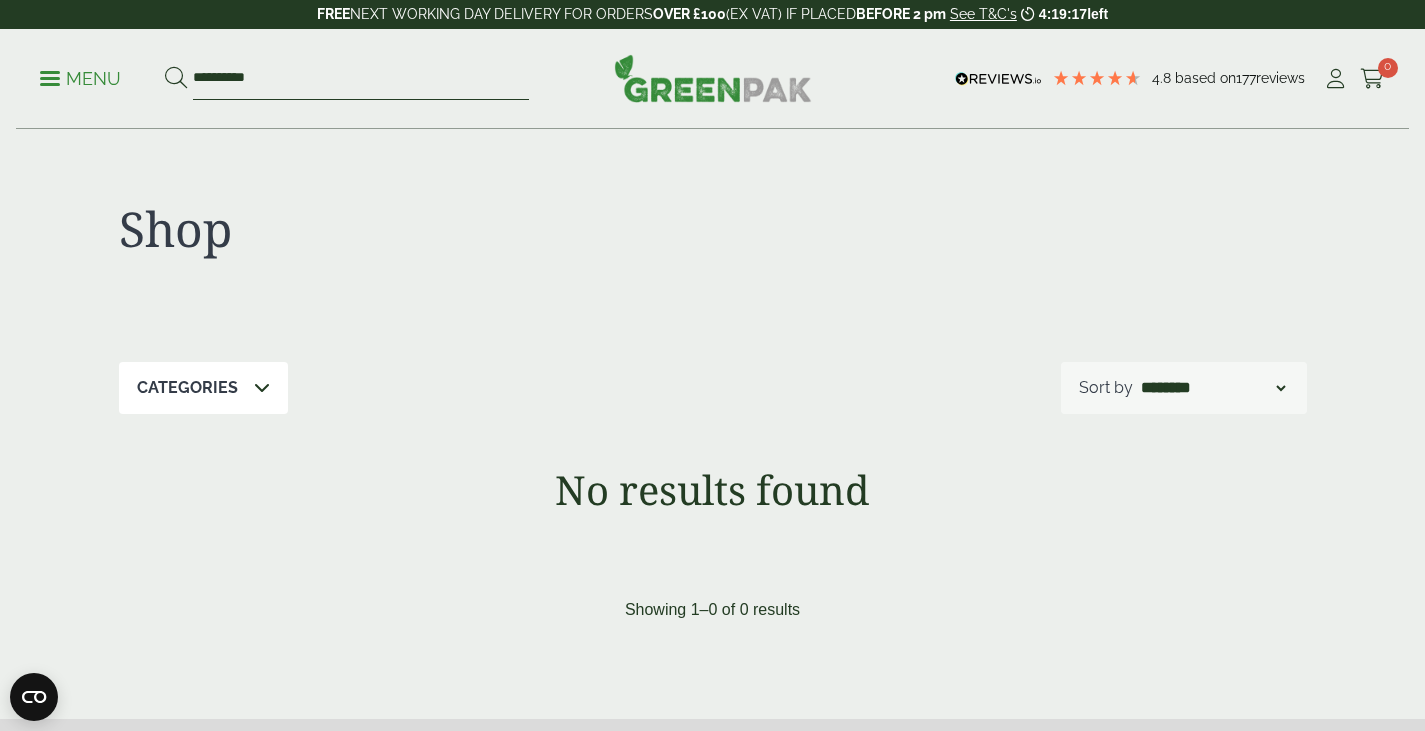 type on "**********" 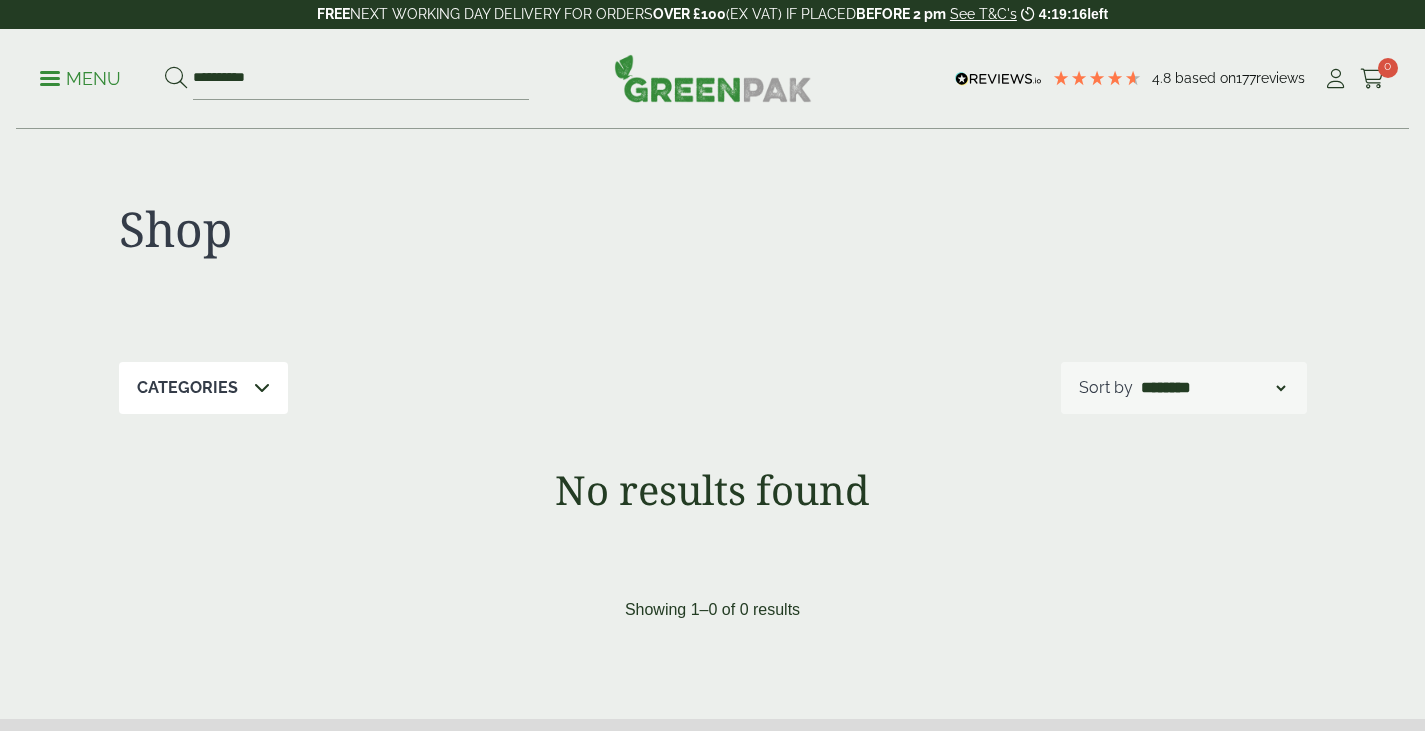 scroll, scrollTop: 0, scrollLeft: 0, axis: both 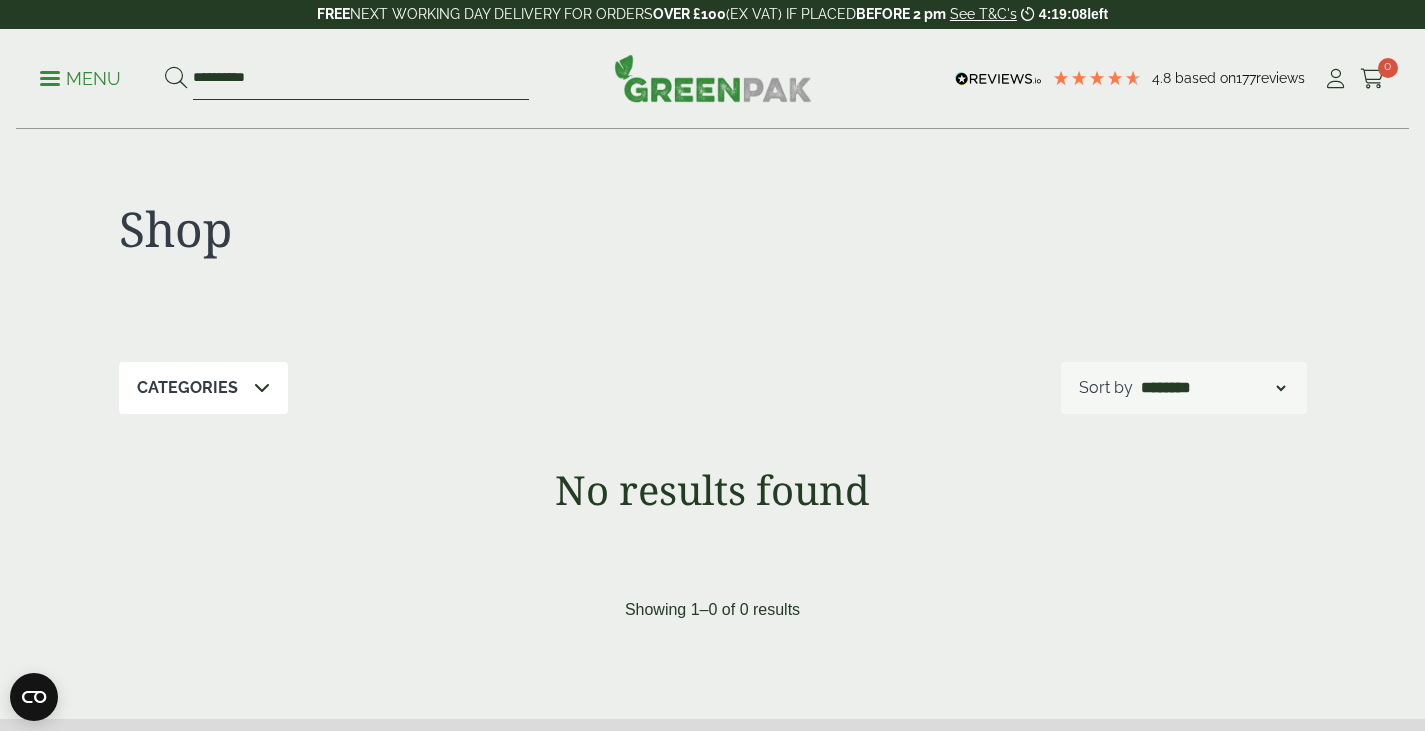 drag, startPoint x: 285, startPoint y: 76, endPoint x: 131, endPoint y: 82, distance: 154.11684 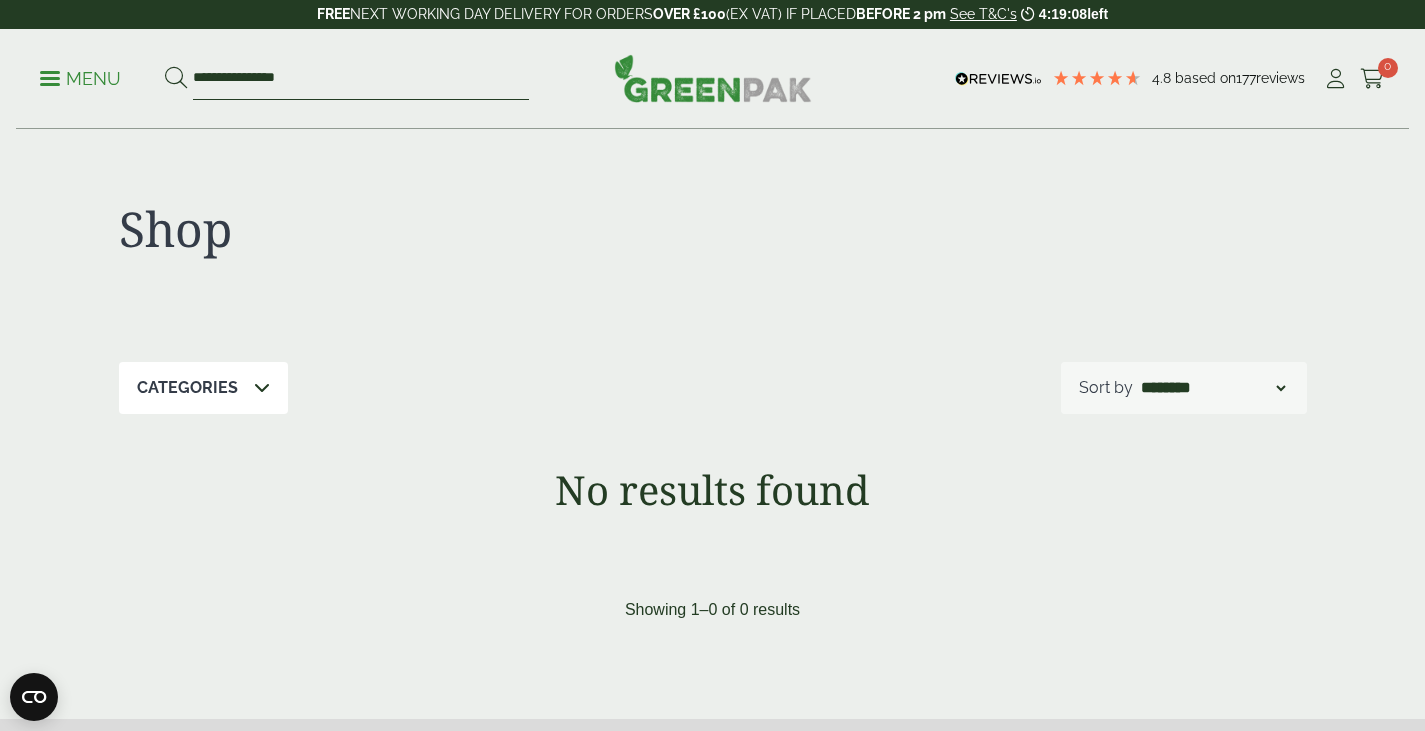 type on "**********" 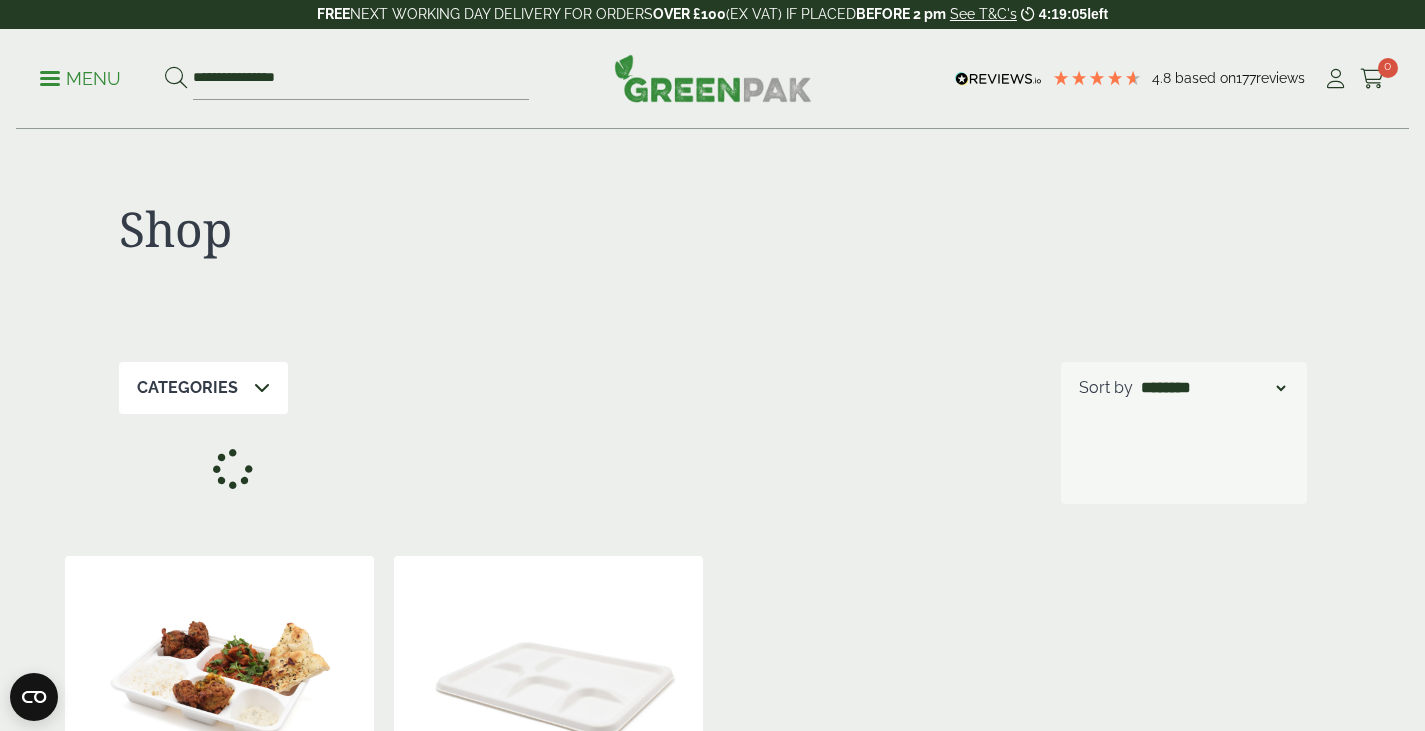 scroll, scrollTop: 0, scrollLeft: 0, axis: both 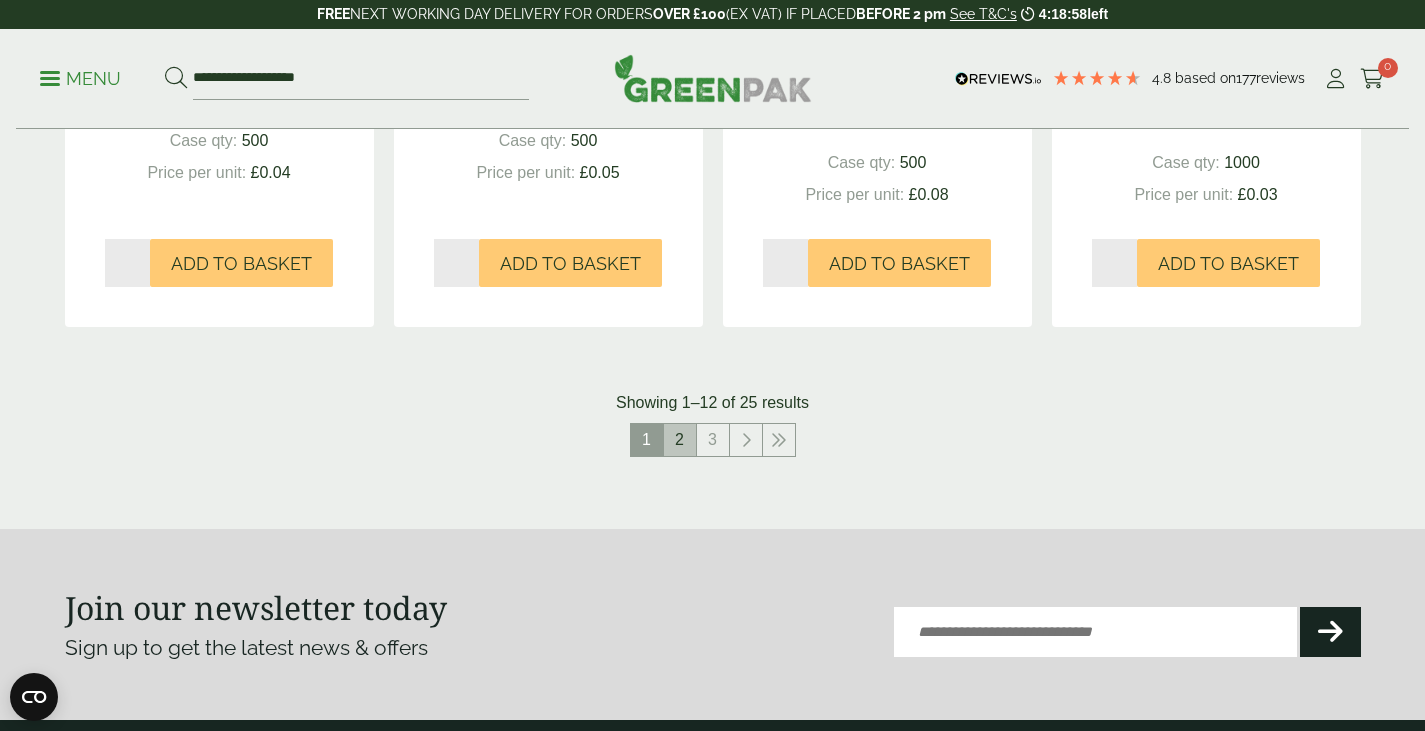click on "2" at bounding box center (680, 440) 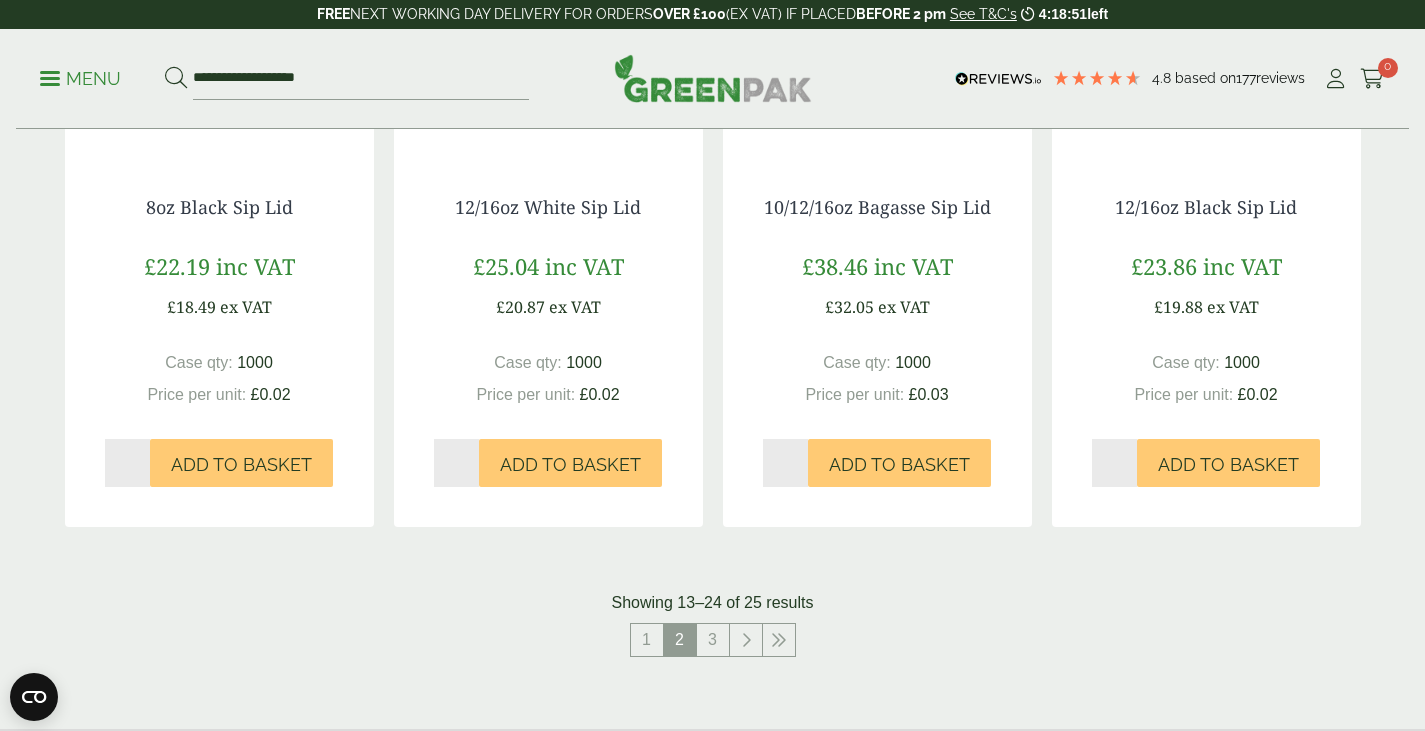 scroll, scrollTop: 2100, scrollLeft: 0, axis: vertical 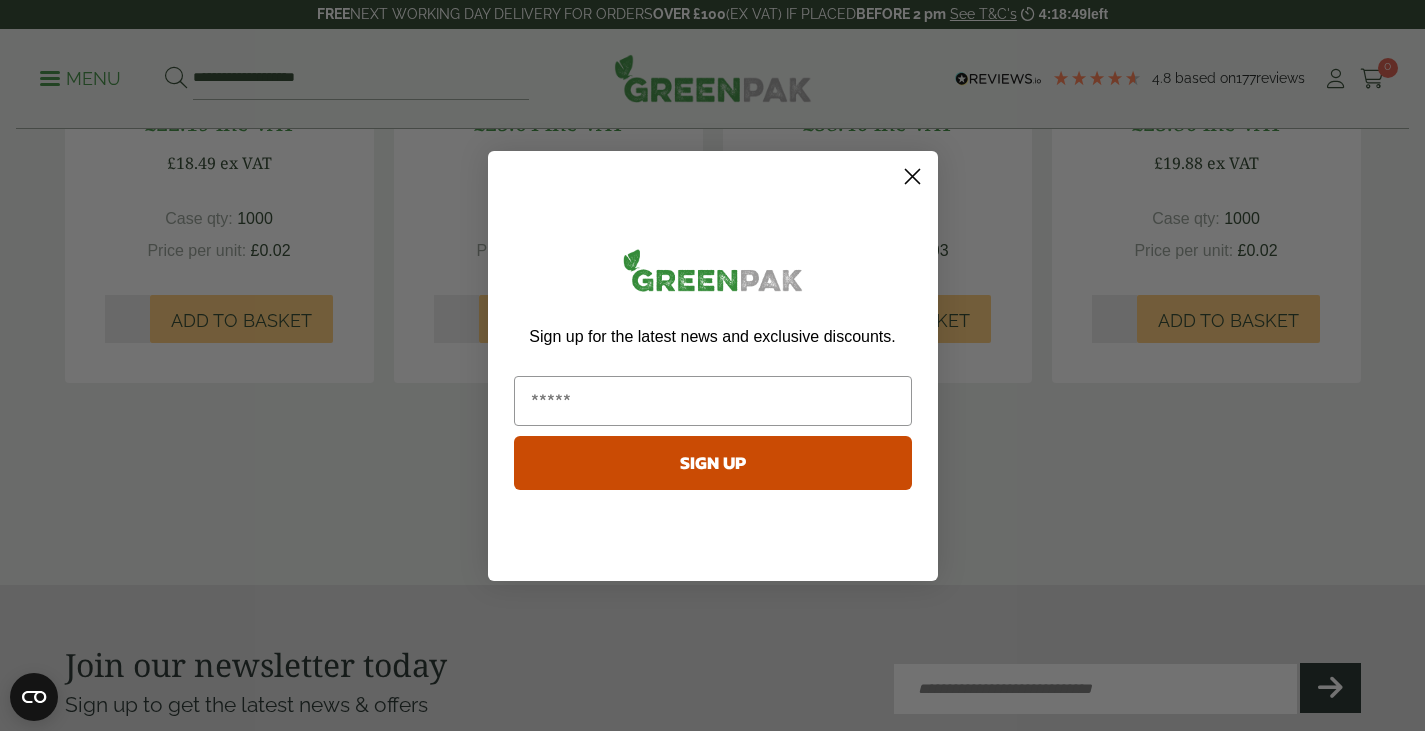 click 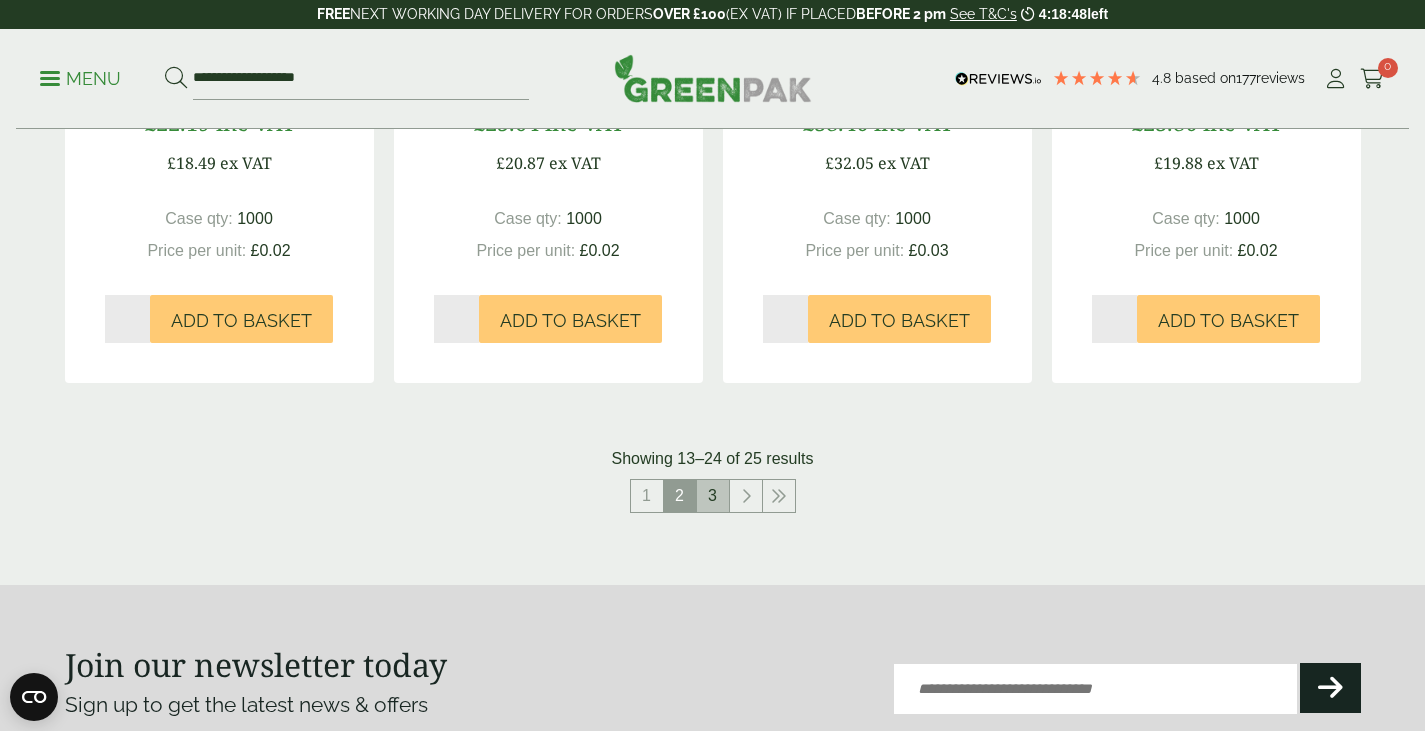 click on "3" at bounding box center (713, 496) 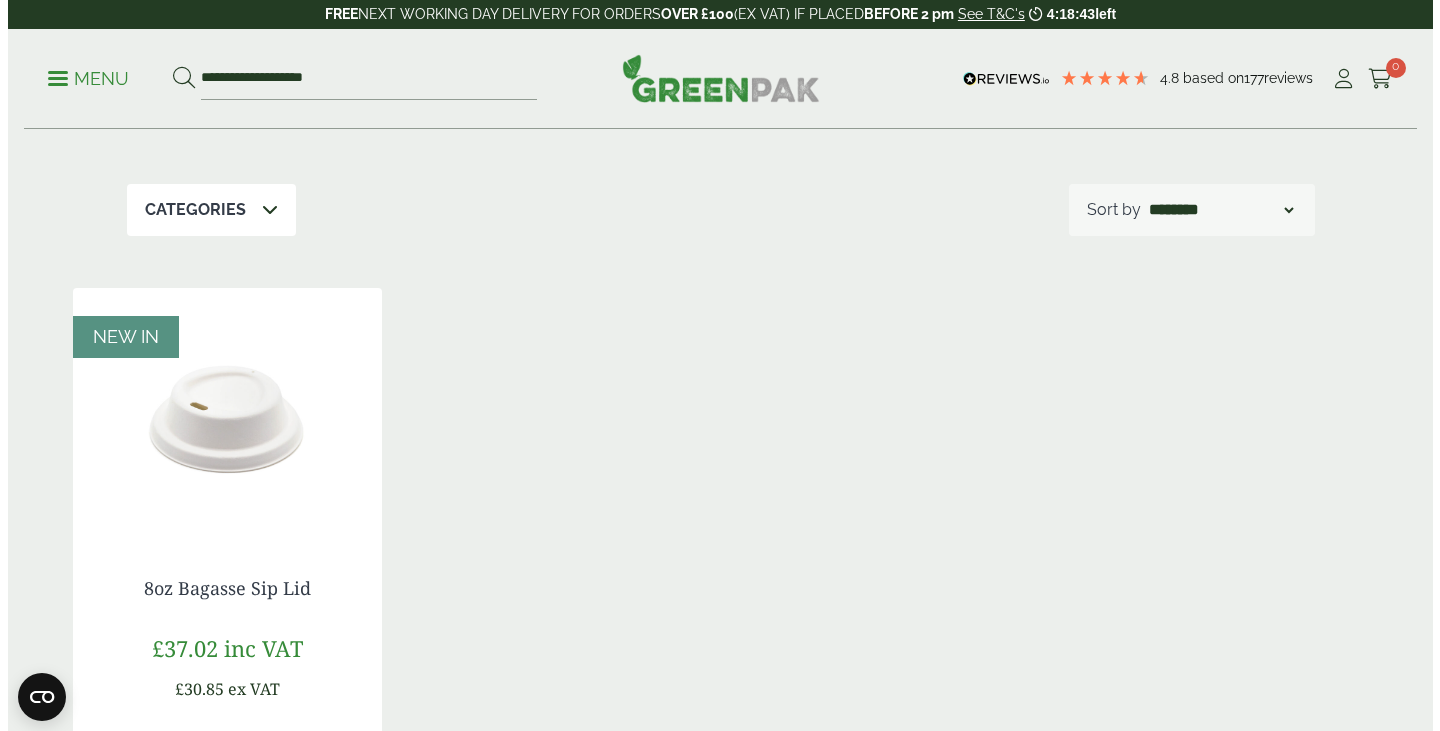 scroll, scrollTop: 0, scrollLeft: 0, axis: both 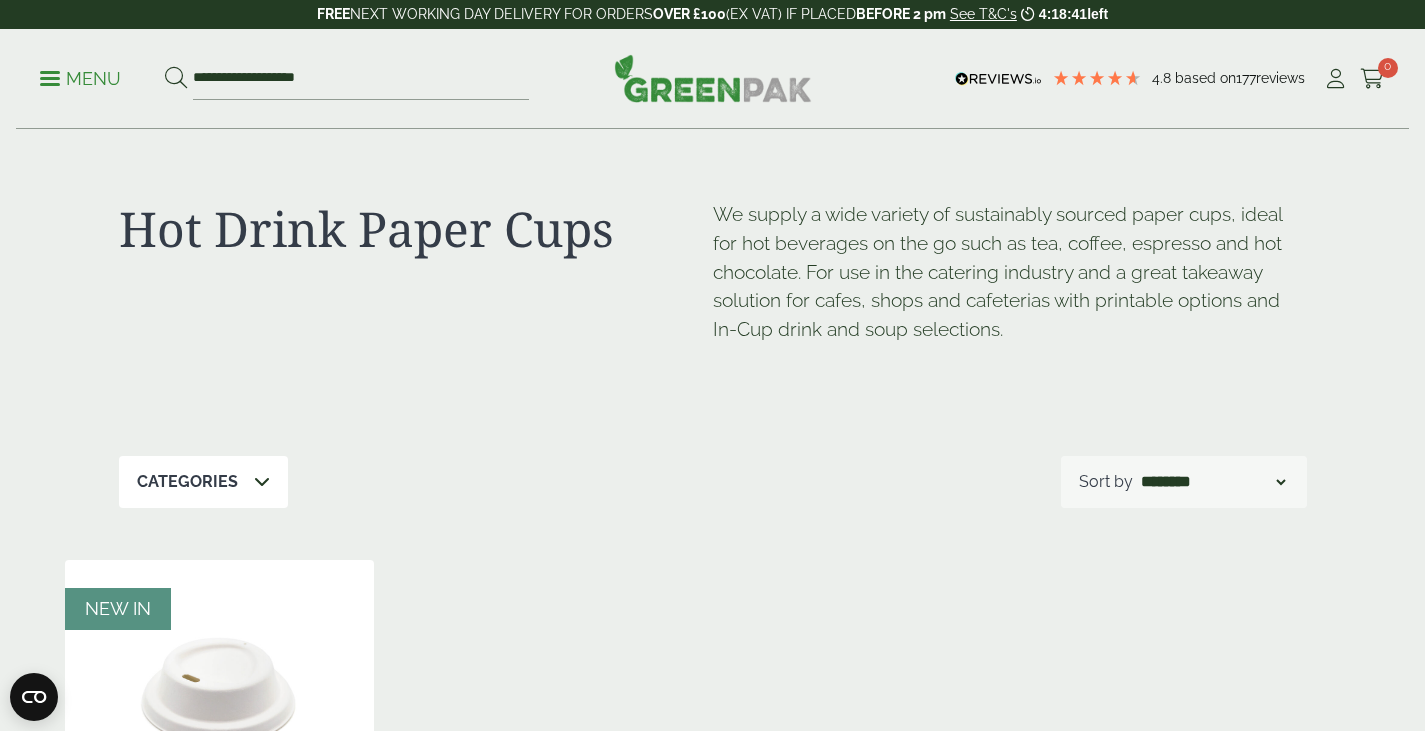 click on "Menu" at bounding box center [80, 77] 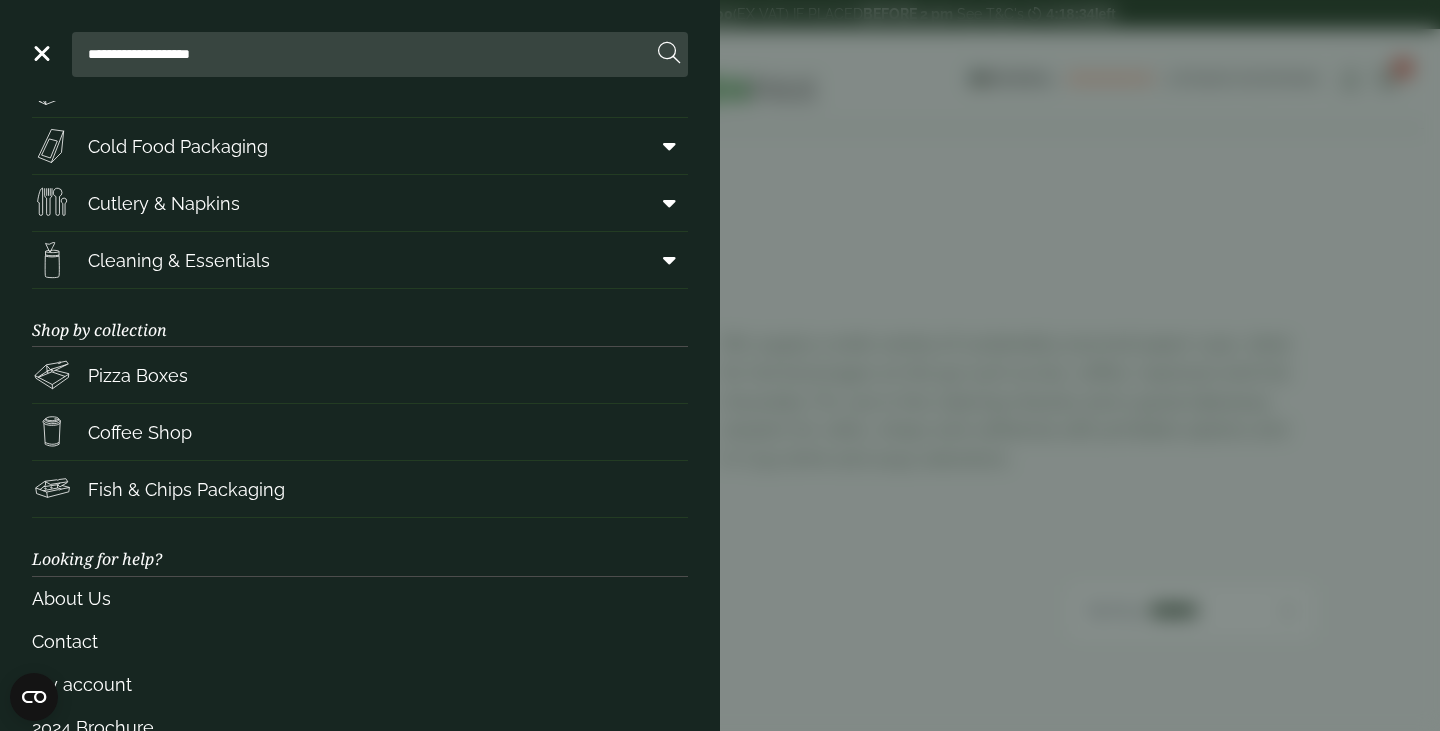 scroll, scrollTop: 261, scrollLeft: 0, axis: vertical 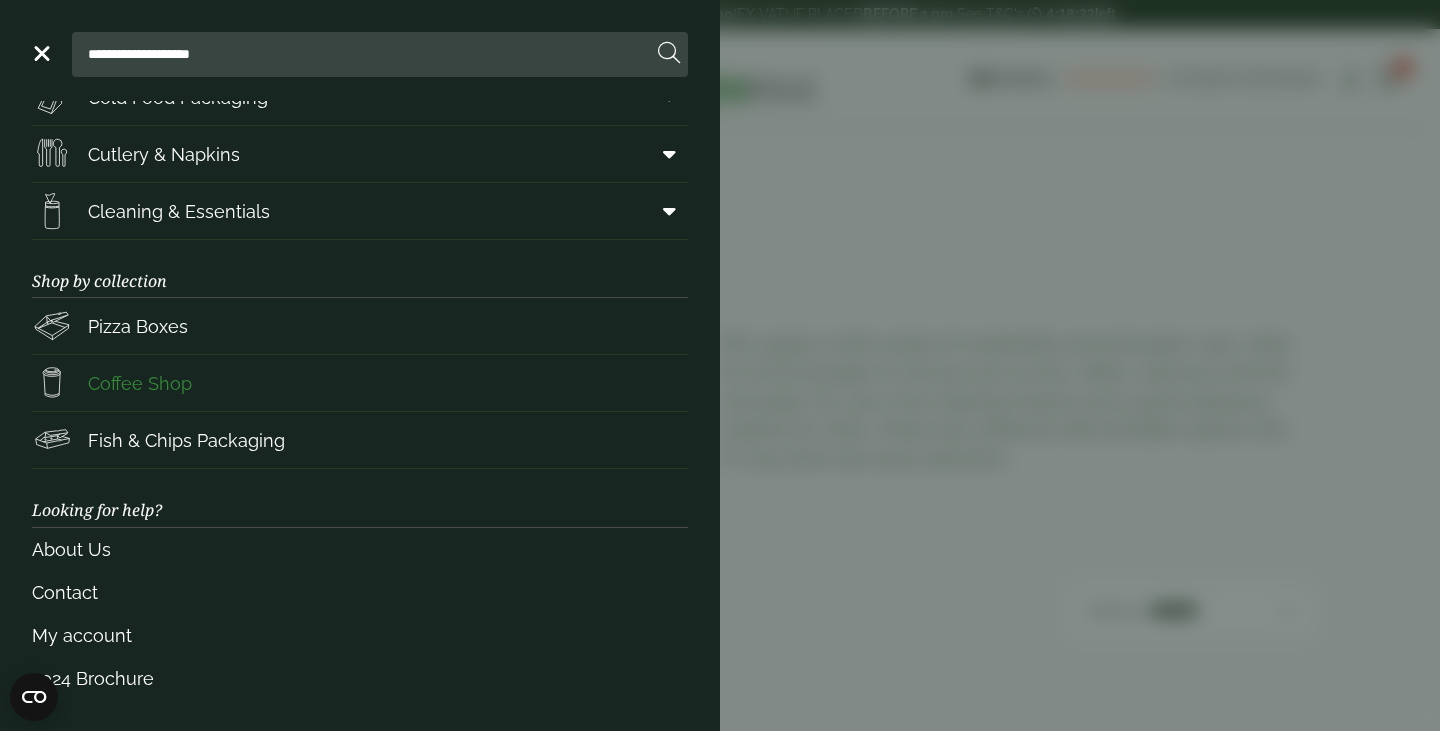 click on "Coffee Shop" at bounding box center (140, 383) 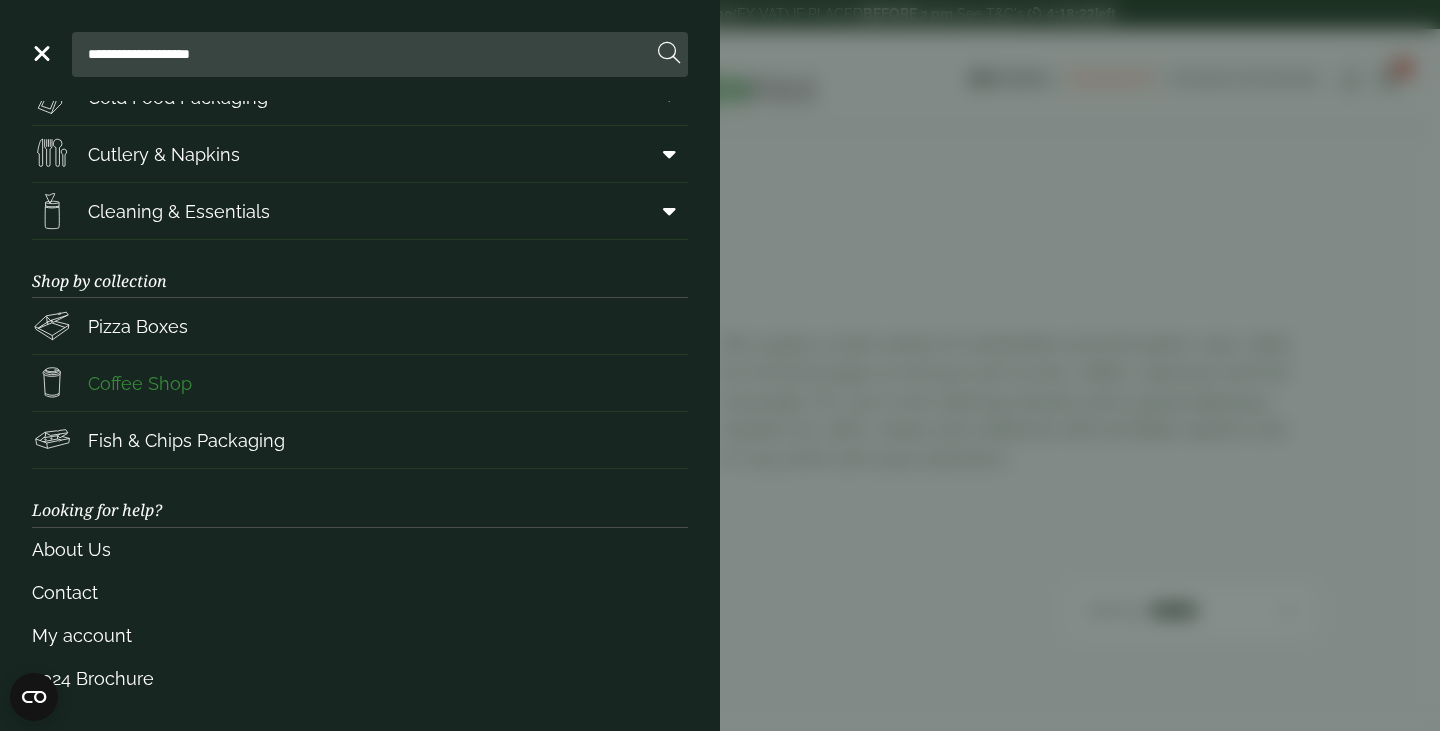 scroll, scrollTop: 1591, scrollLeft: 0, axis: vertical 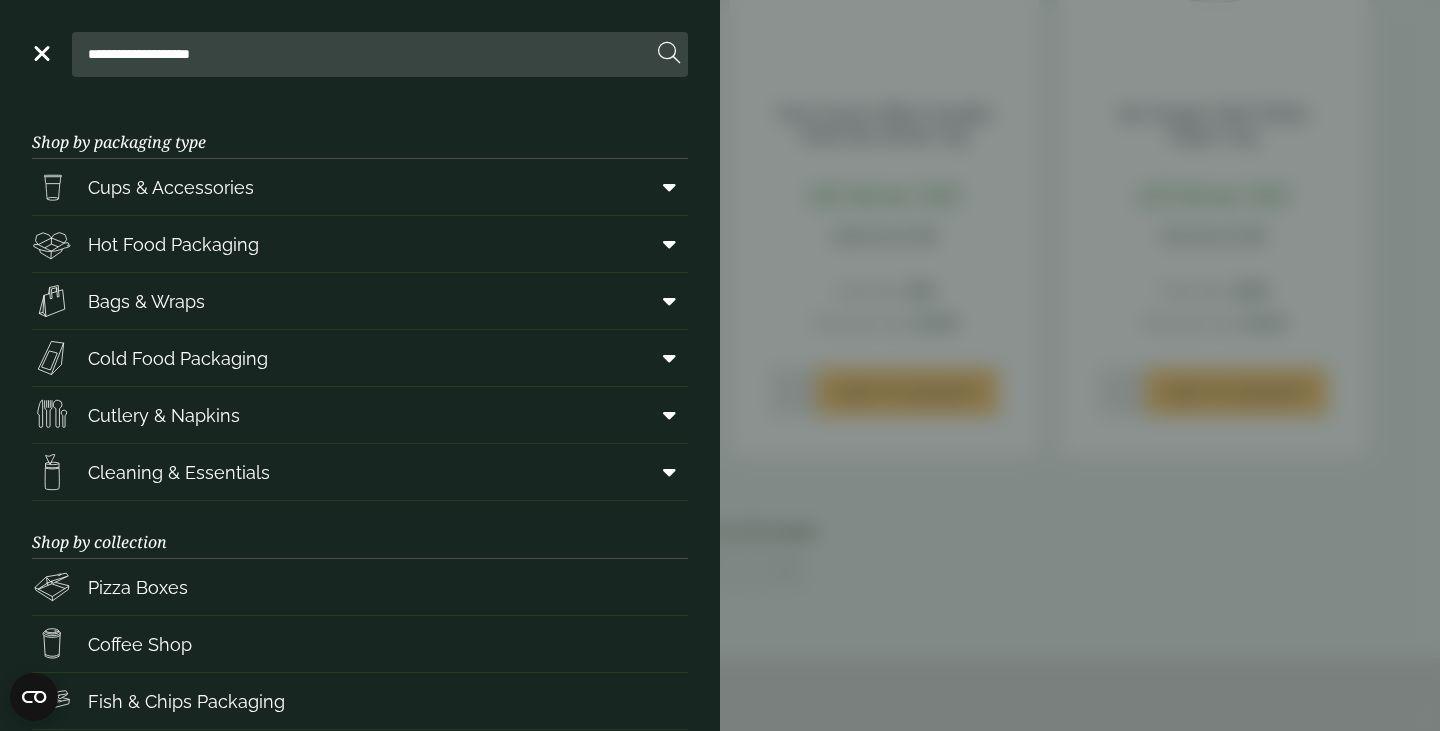 click on "Menu" at bounding box center (40, 52) 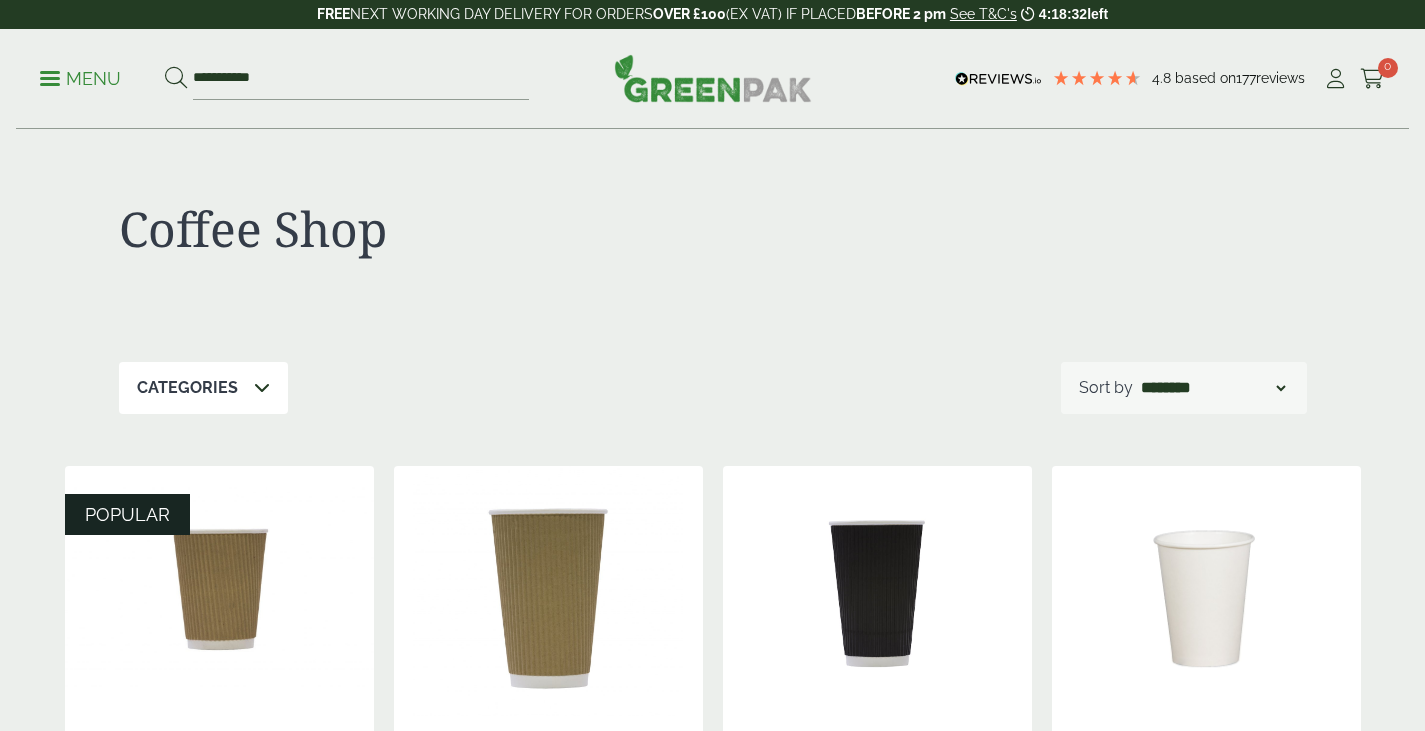 scroll, scrollTop: 0, scrollLeft: 0, axis: both 